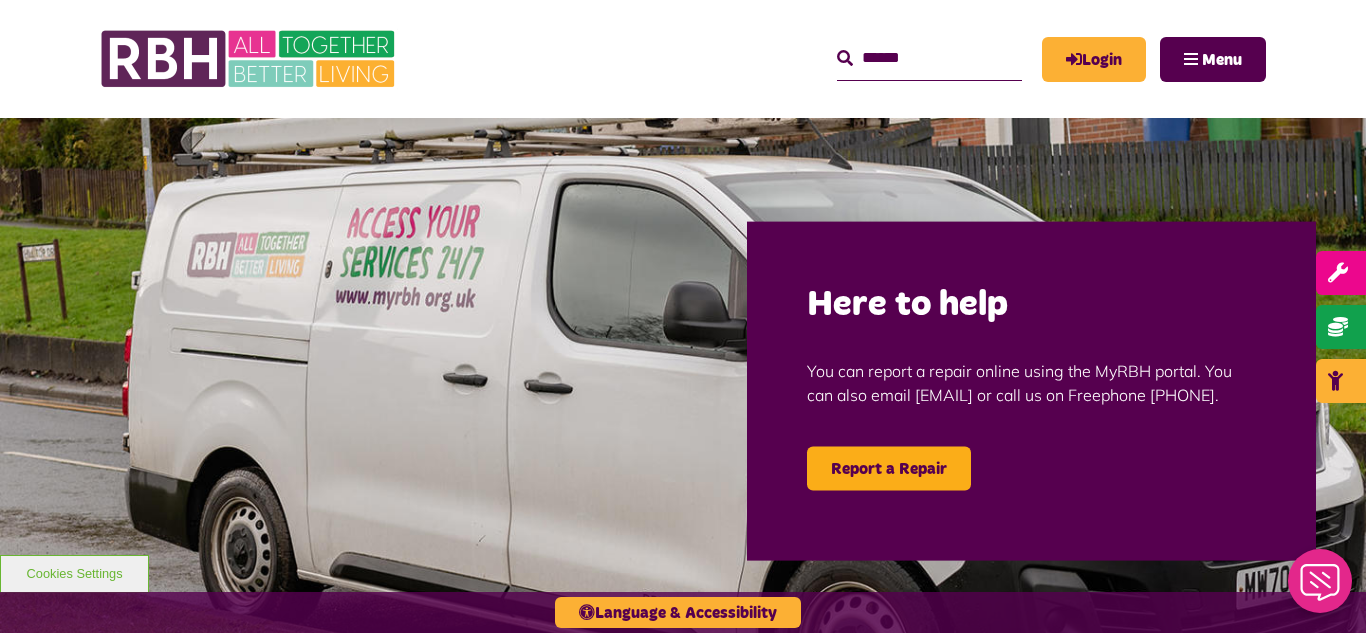 scroll, scrollTop: 0, scrollLeft: 0, axis: both 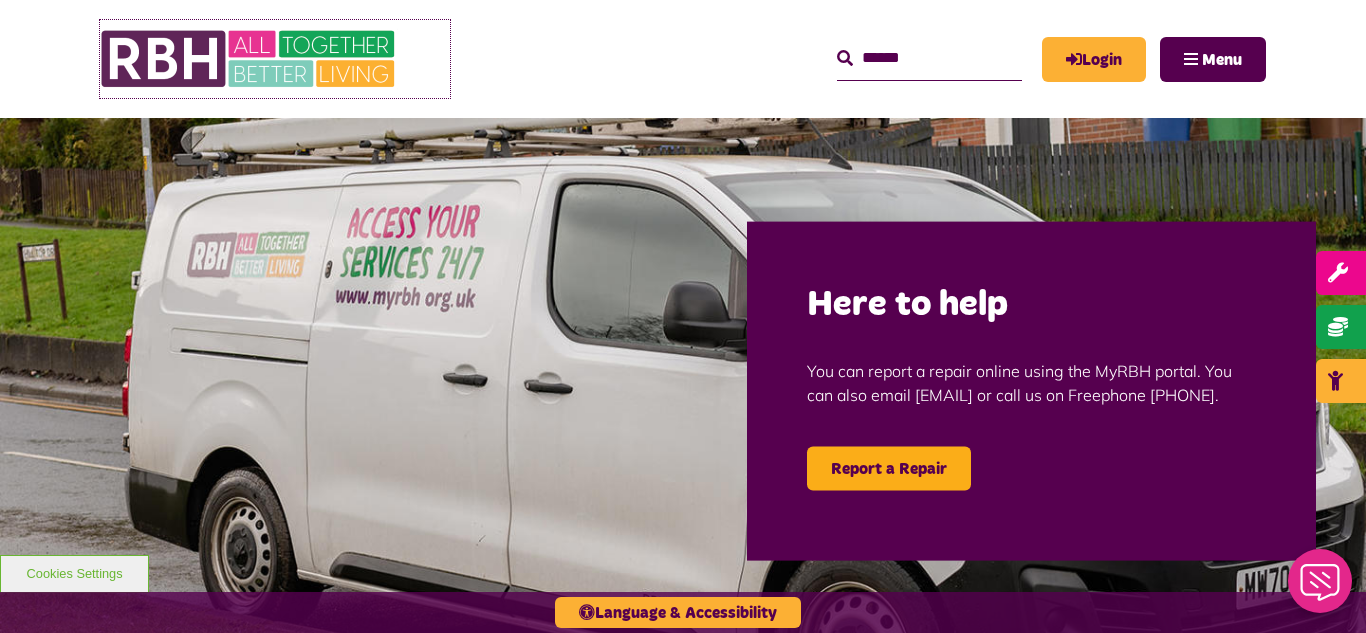 click at bounding box center (250, 59) 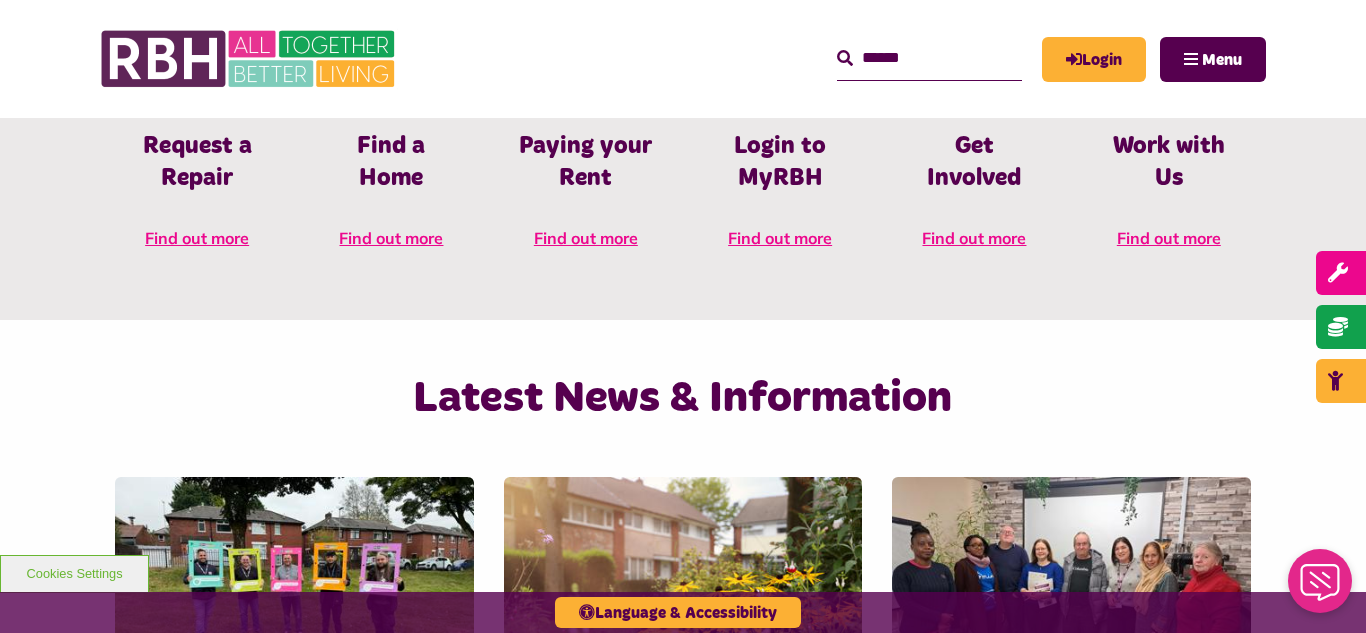 scroll, scrollTop: 1040, scrollLeft: 0, axis: vertical 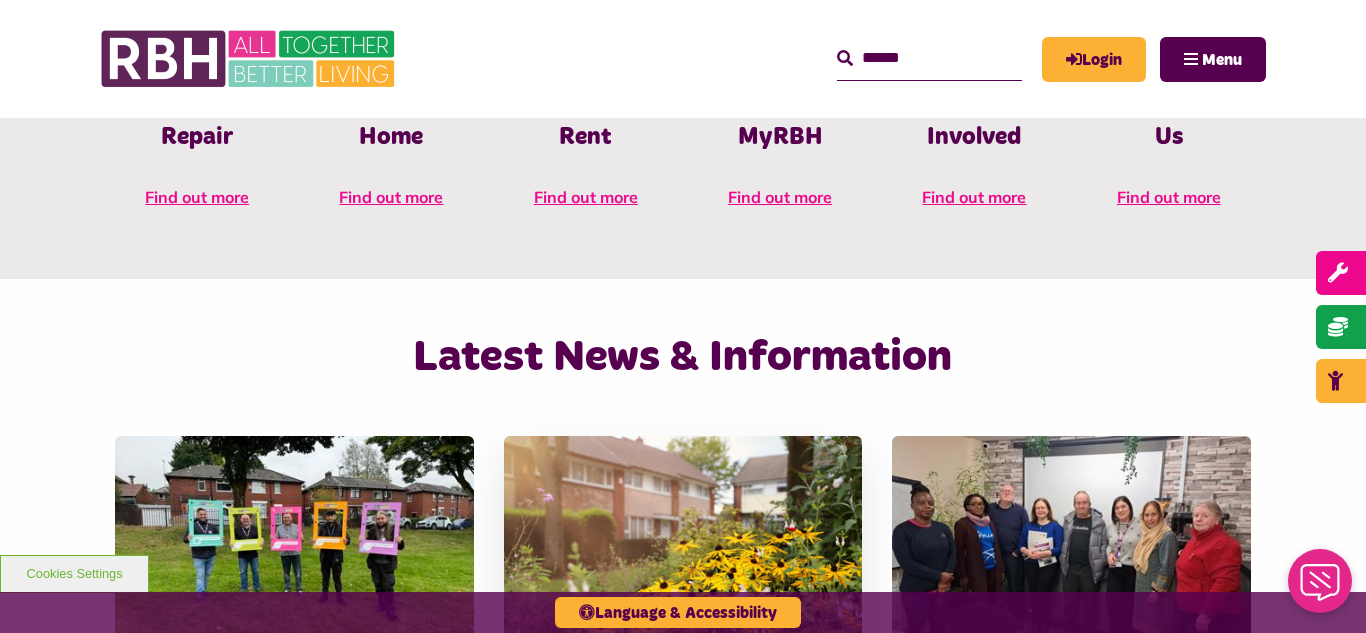 click at bounding box center [683, 548] 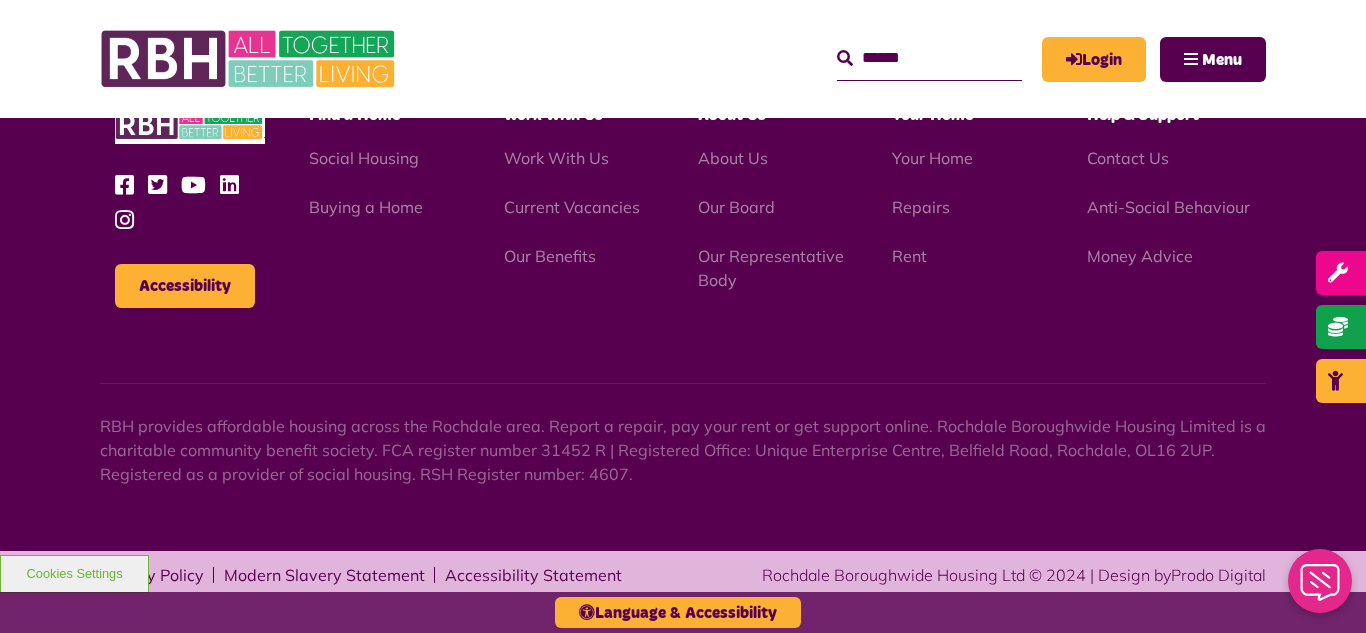 scroll, scrollTop: 2177, scrollLeft: 0, axis: vertical 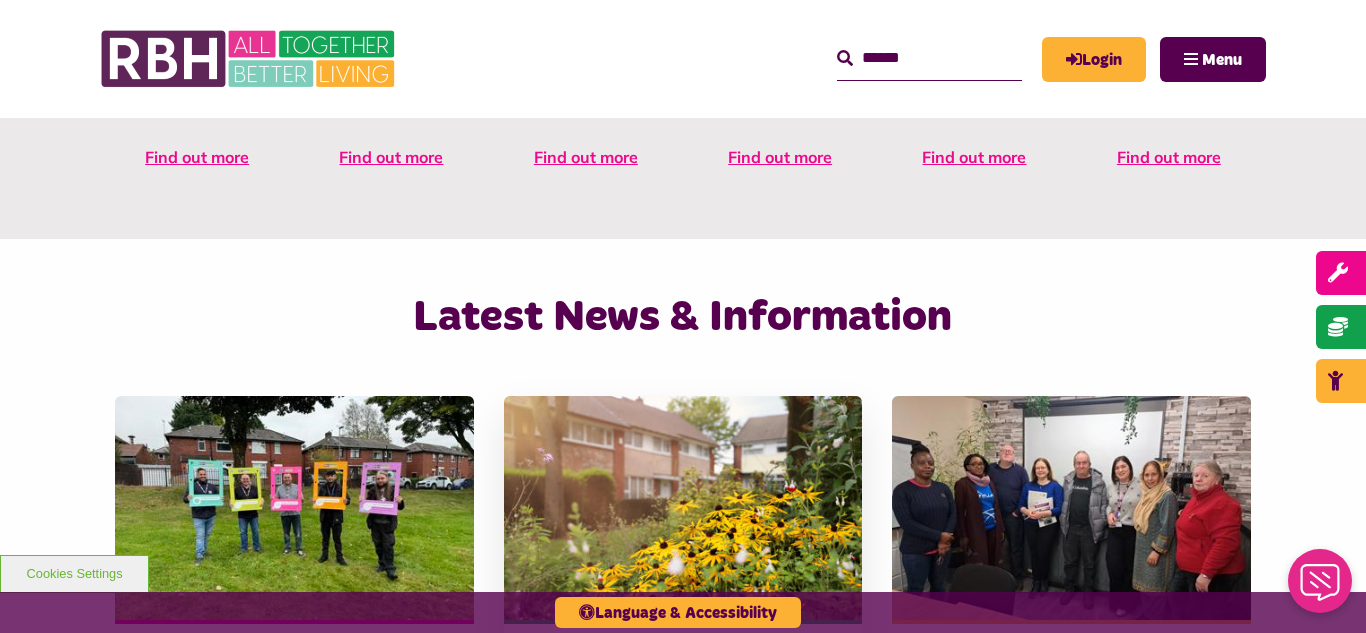 click at bounding box center (683, 508) 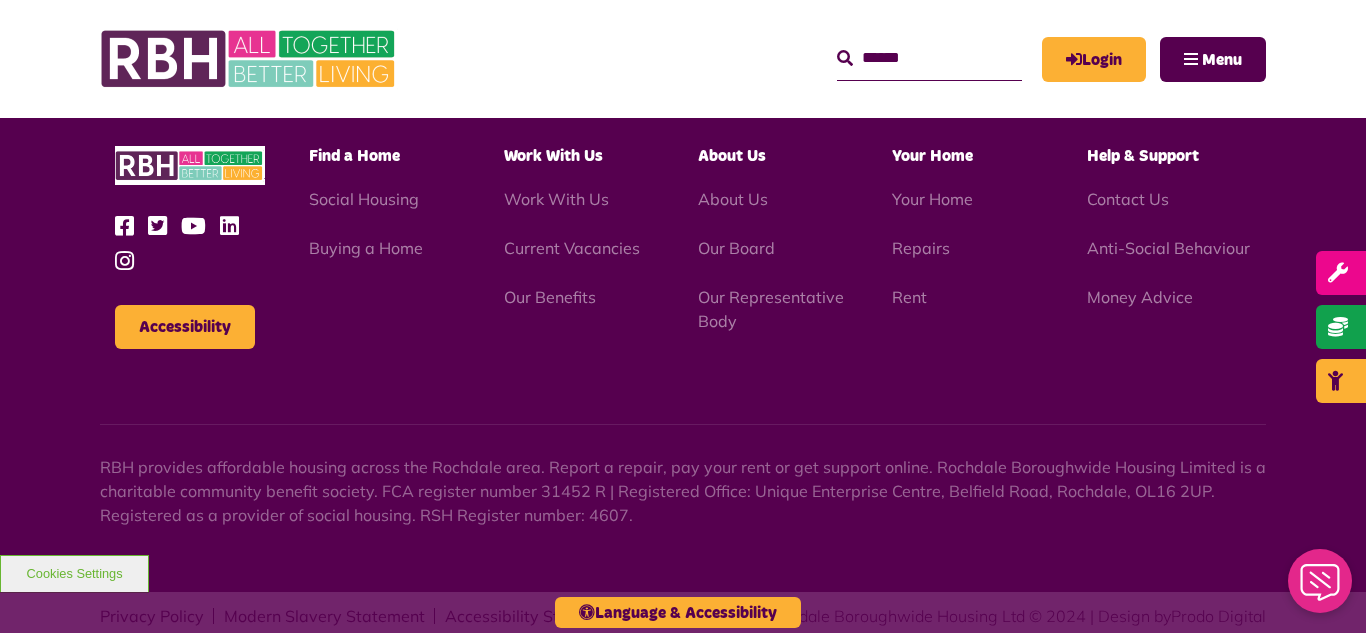 scroll, scrollTop: 2177, scrollLeft: 0, axis: vertical 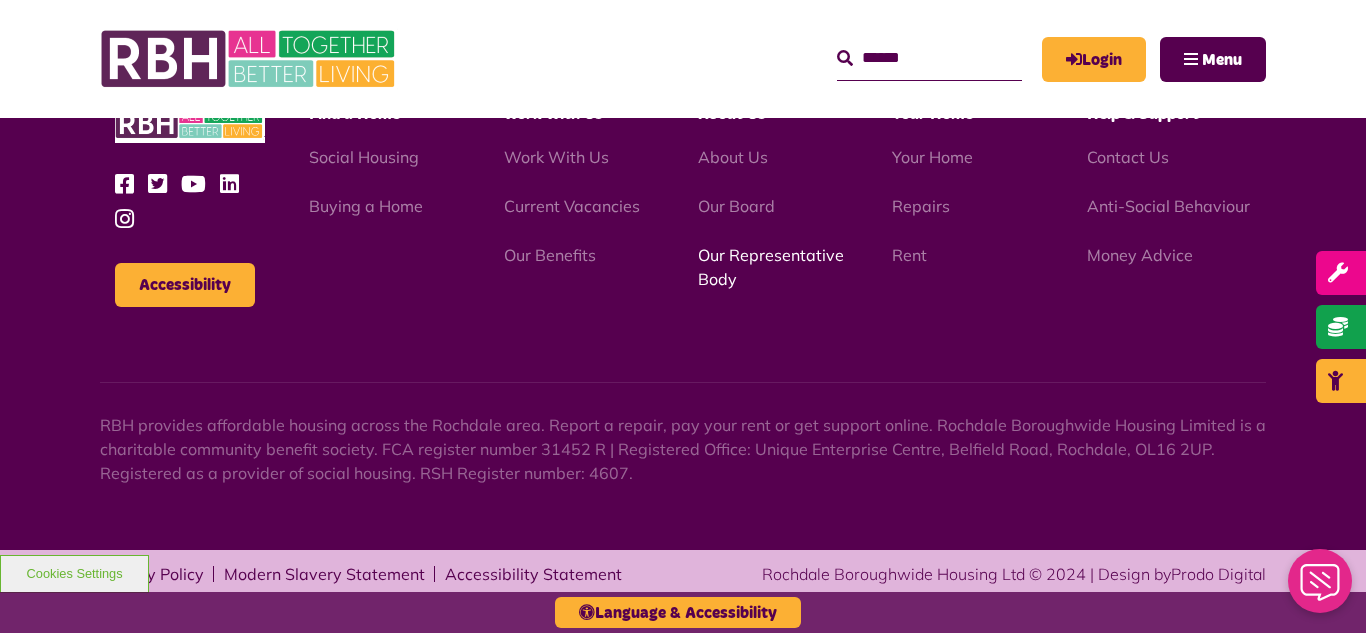 click on "Our Representative Body" at bounding box center [771, 267] 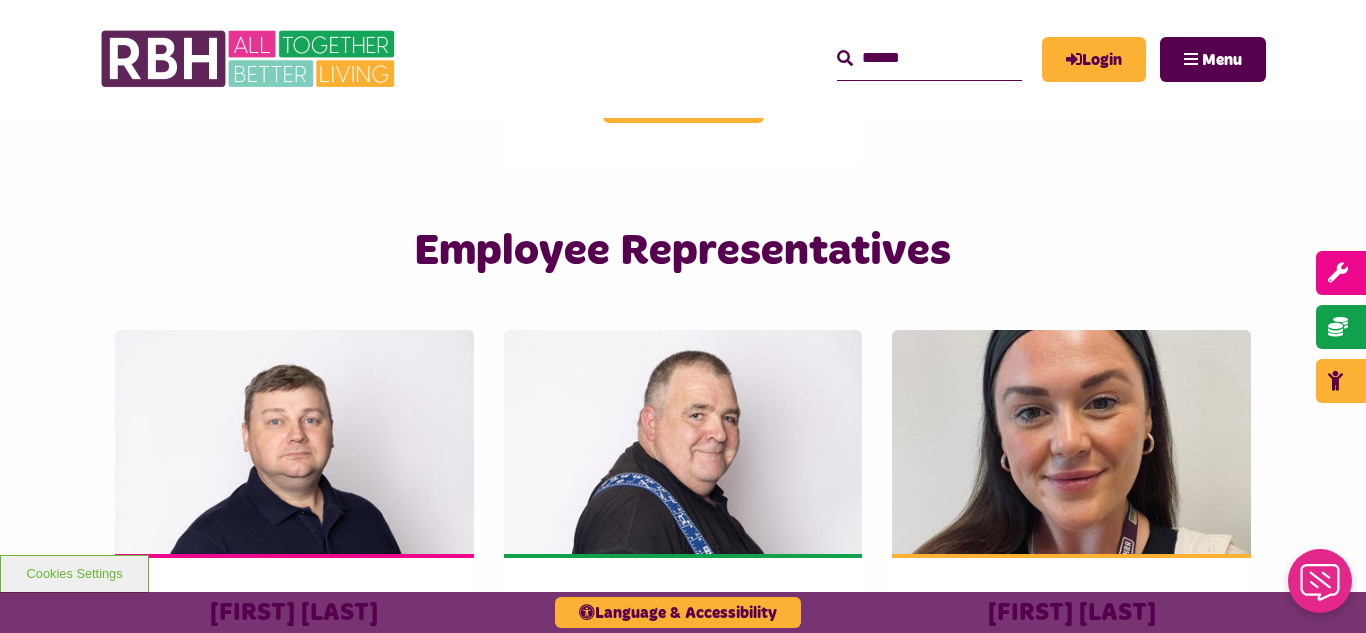 scroll, scrollTop: 3160, scrollLeft: 0, axis: vertical 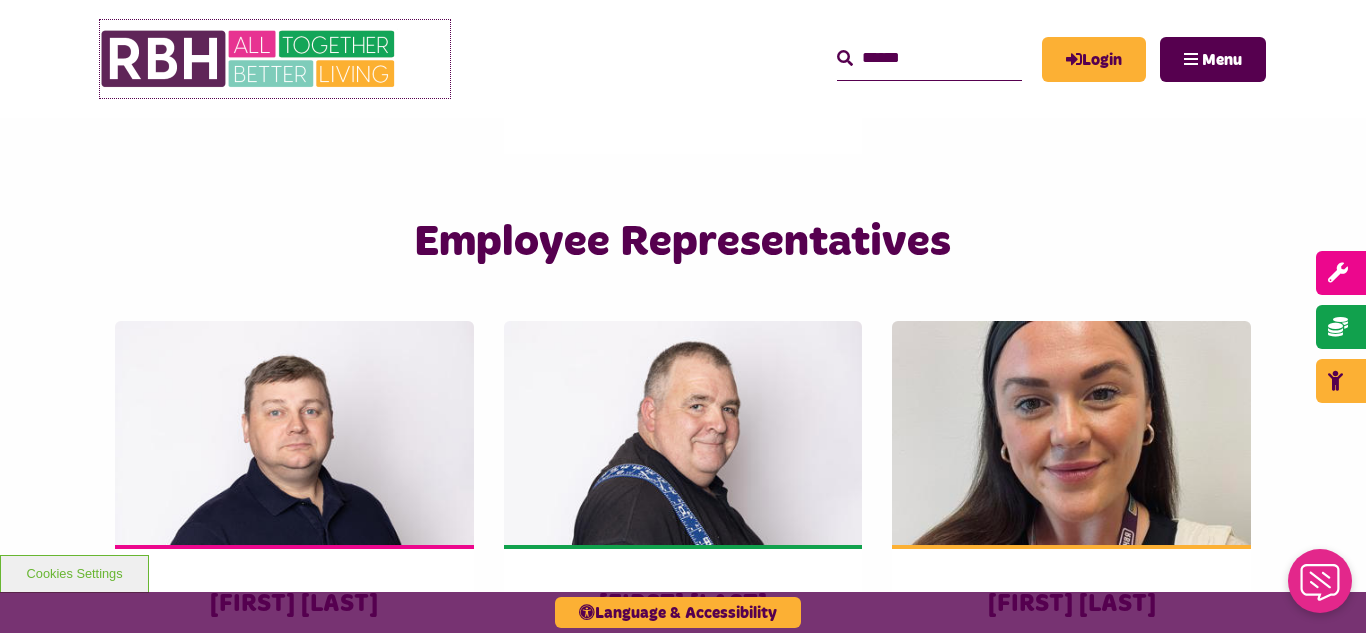 click at bounding box center (250, 59) 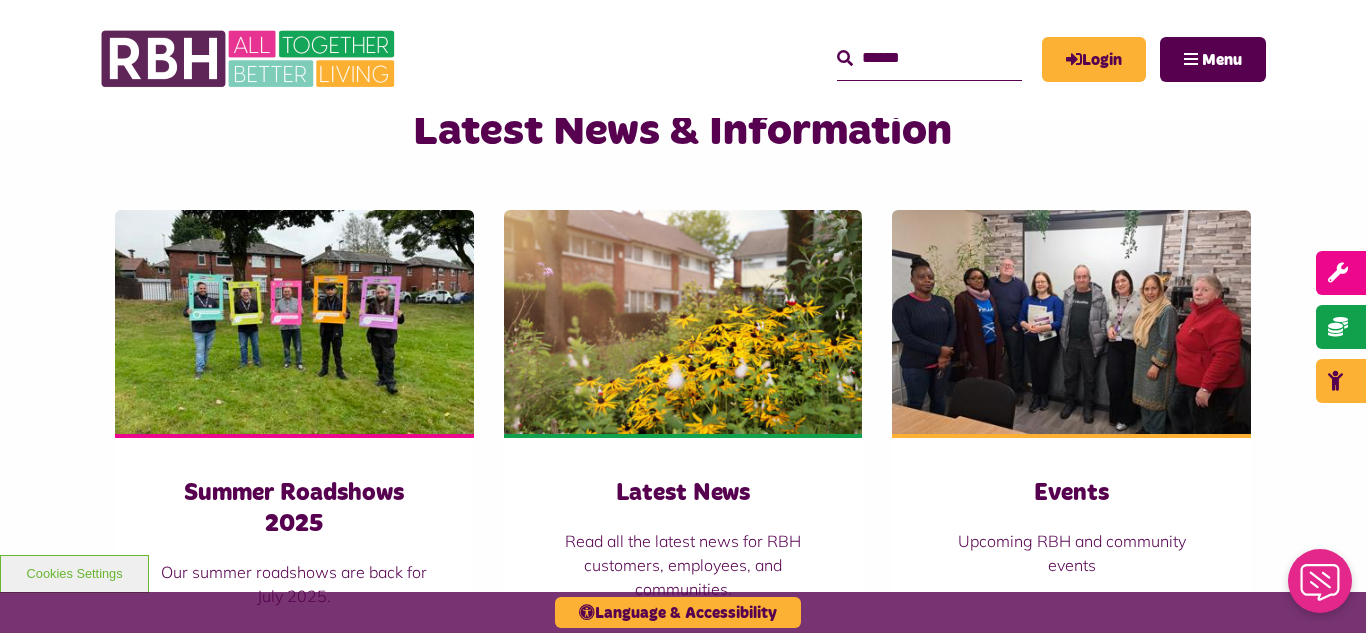 scroll, scrollTop: 1360, scrollLeft: 0, axis: vertical 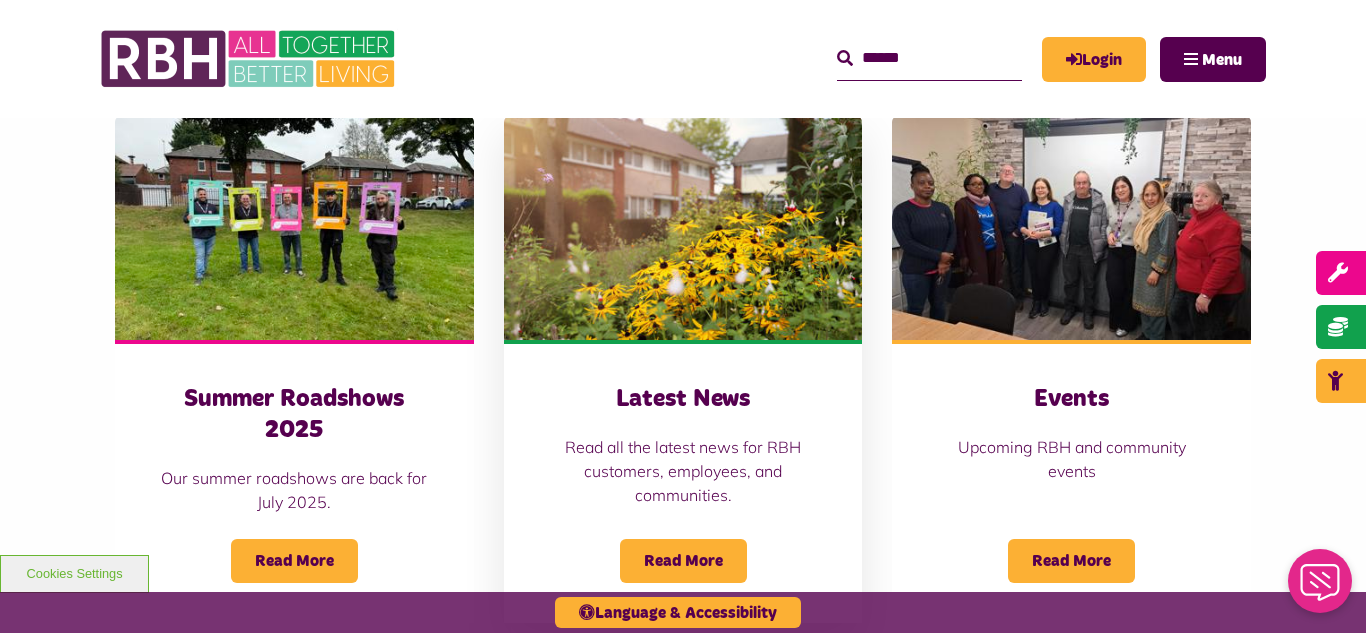 click at bounding box center [683, 228] 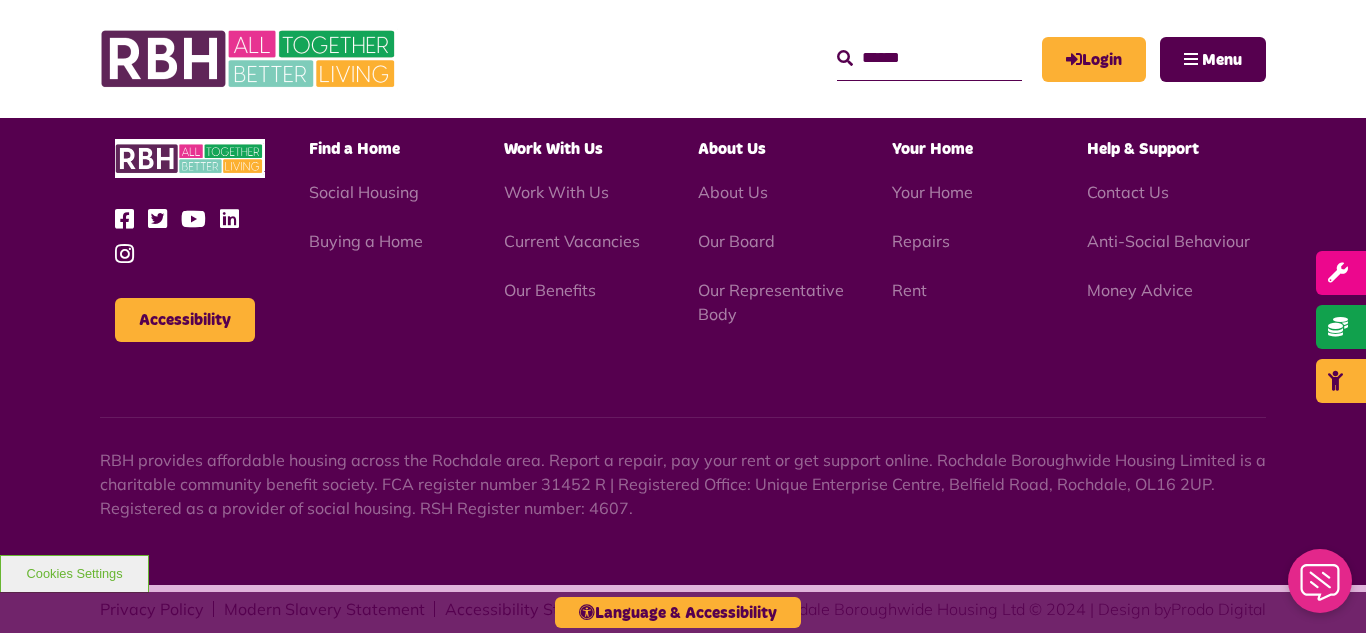 scroll, scrollTop: 2177, scrollLeft: 0, axis: vertical 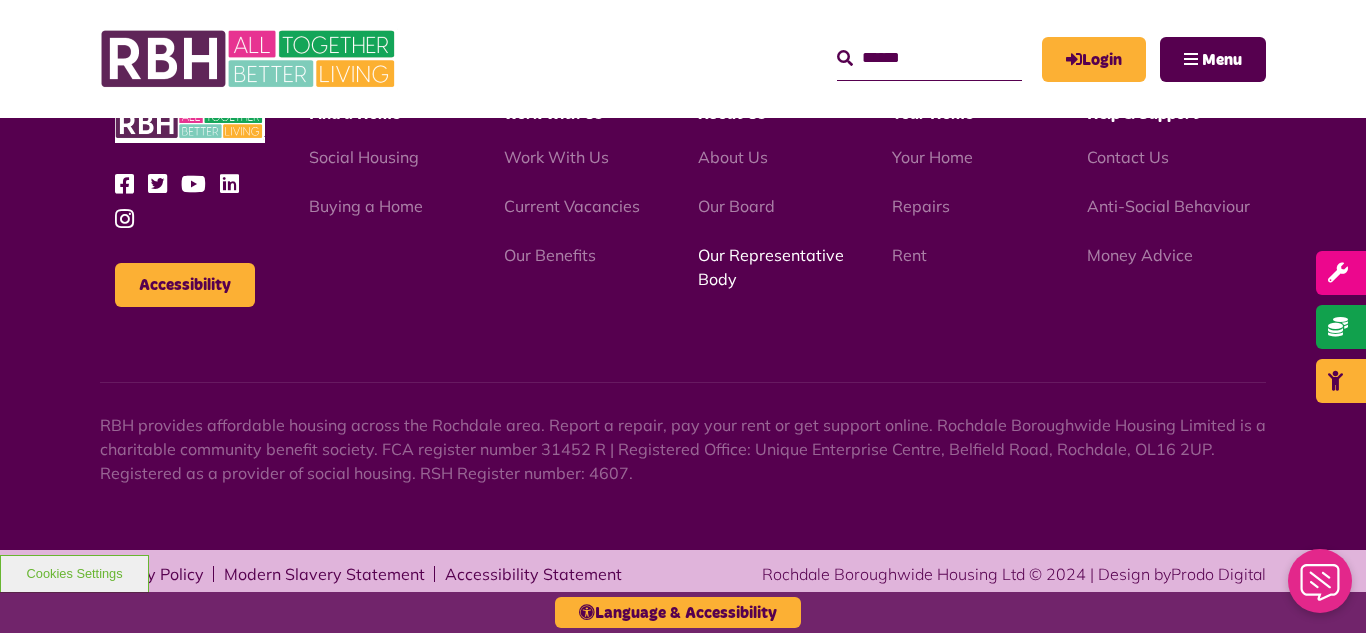 click on "Our Representative Body" at bounding box center (771, 267) 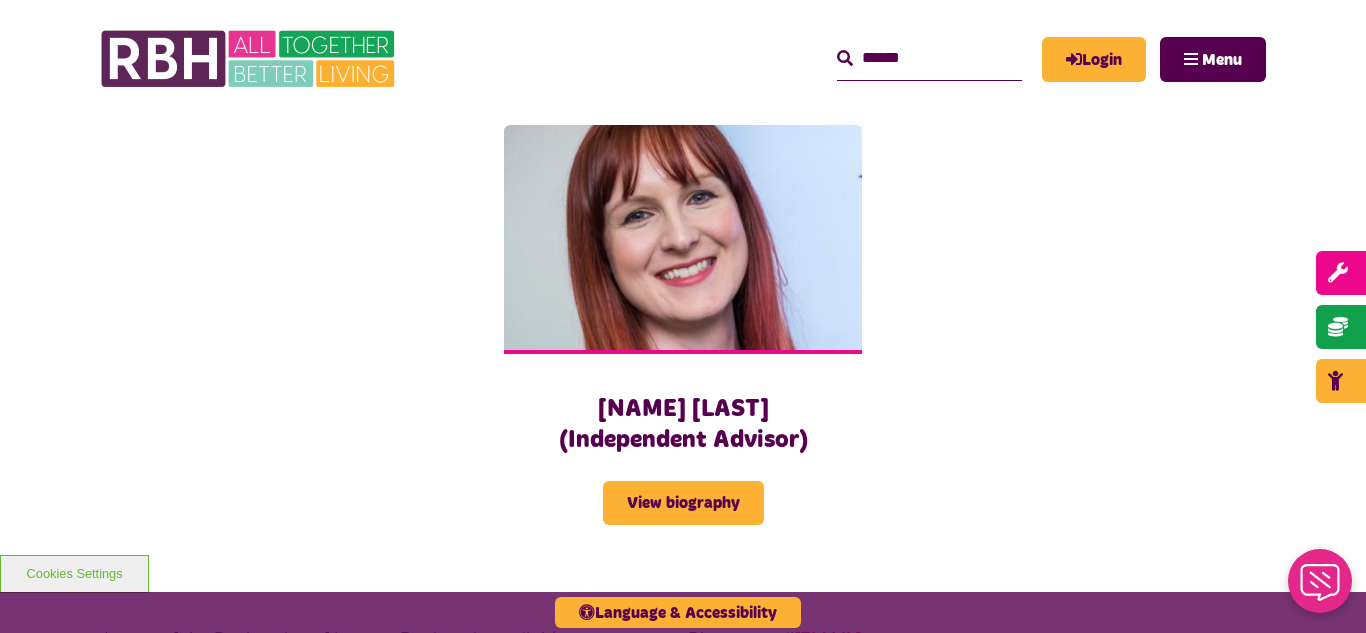 scroll, scrollTop: 5000, scrollLeft: 0, axis: vertical 